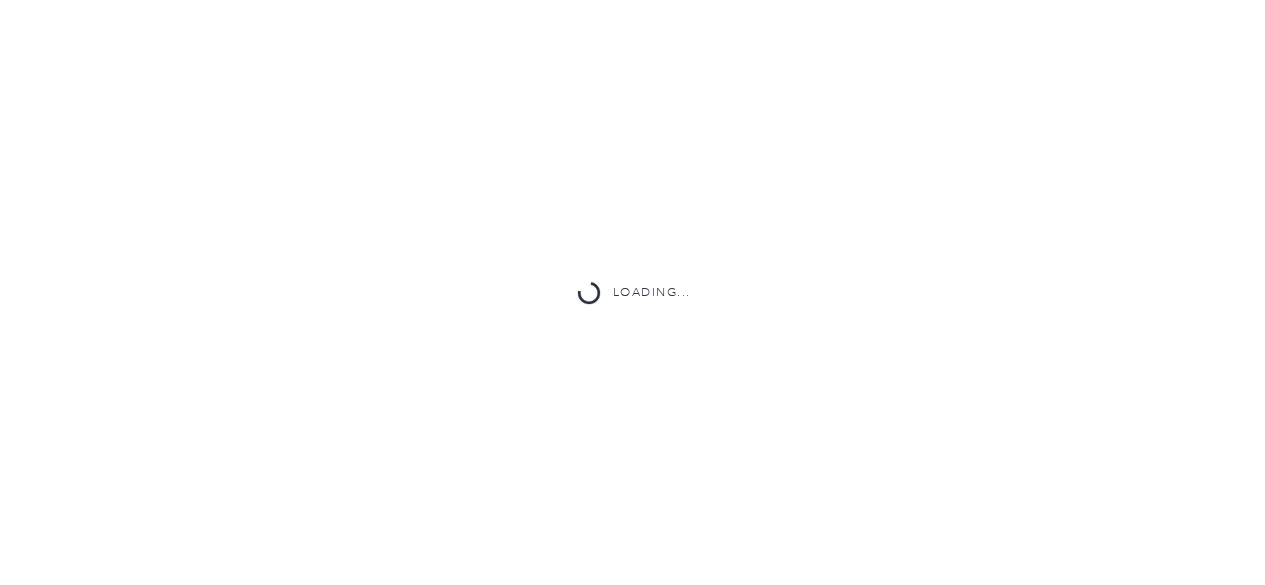 scroll, scrollTop: 0, scrollLeft: 0, axis: both 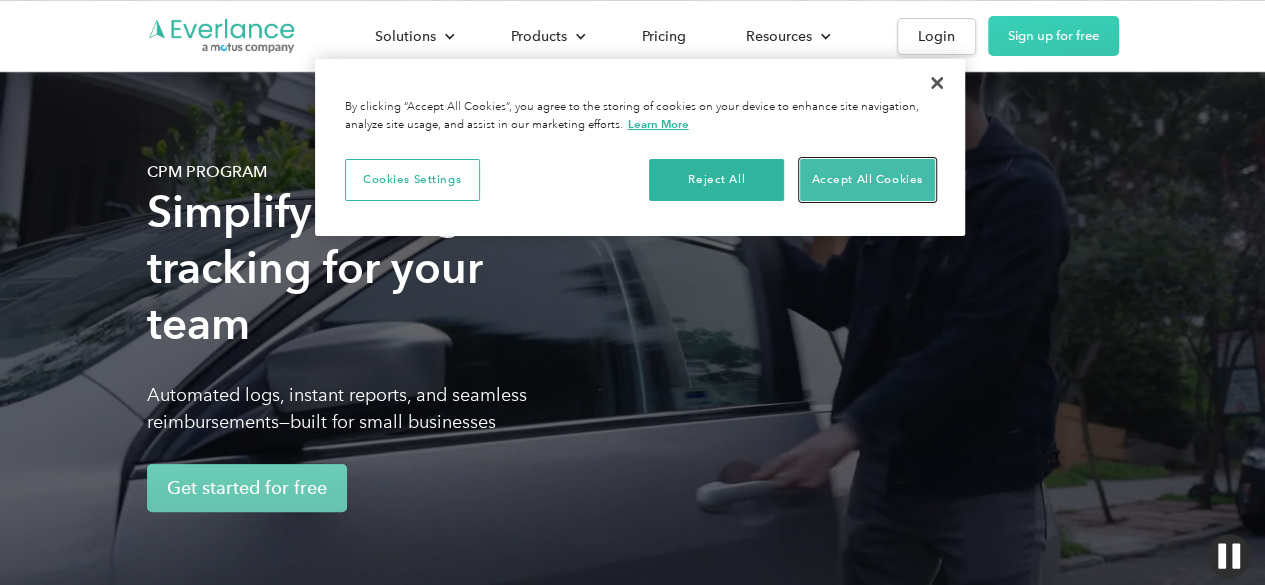 click on "Accept All Cookies" at bounding box center [867, 180] 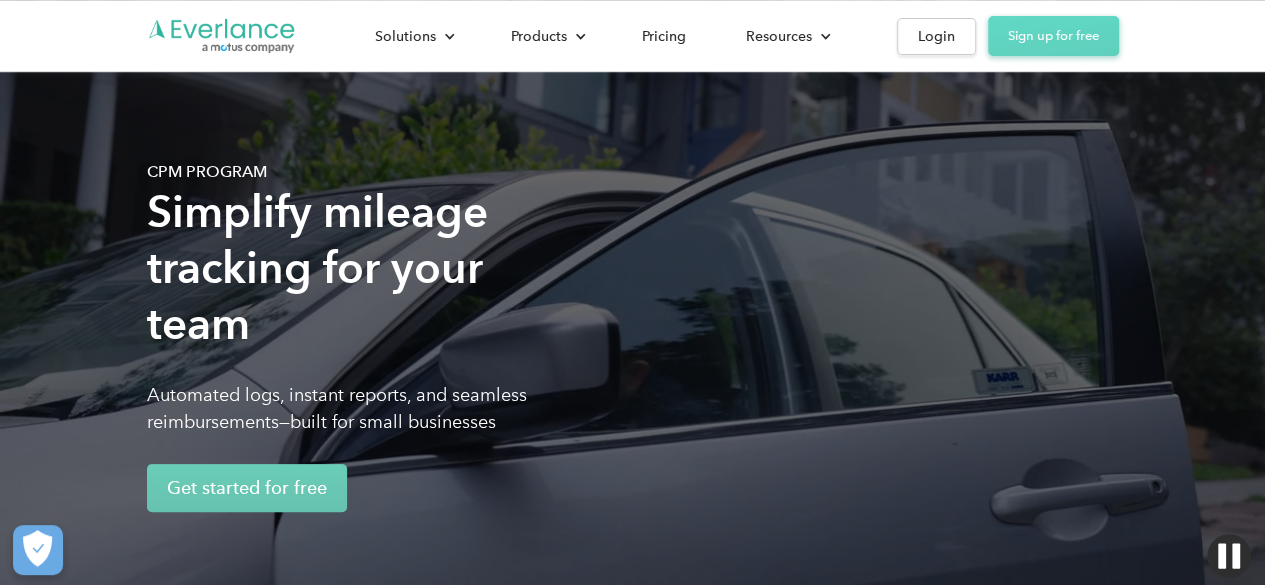 click on "Sign up for free" at bounding box center (1053, 36) 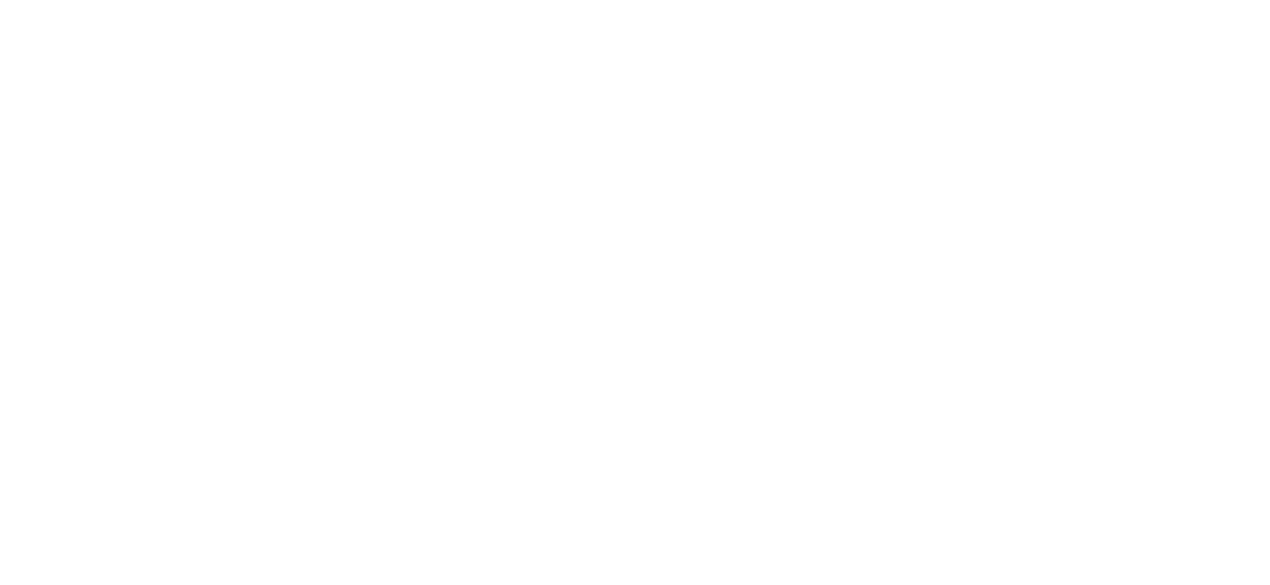 scroll, scrollTop: 0, scrollLeft: 0, axis: both 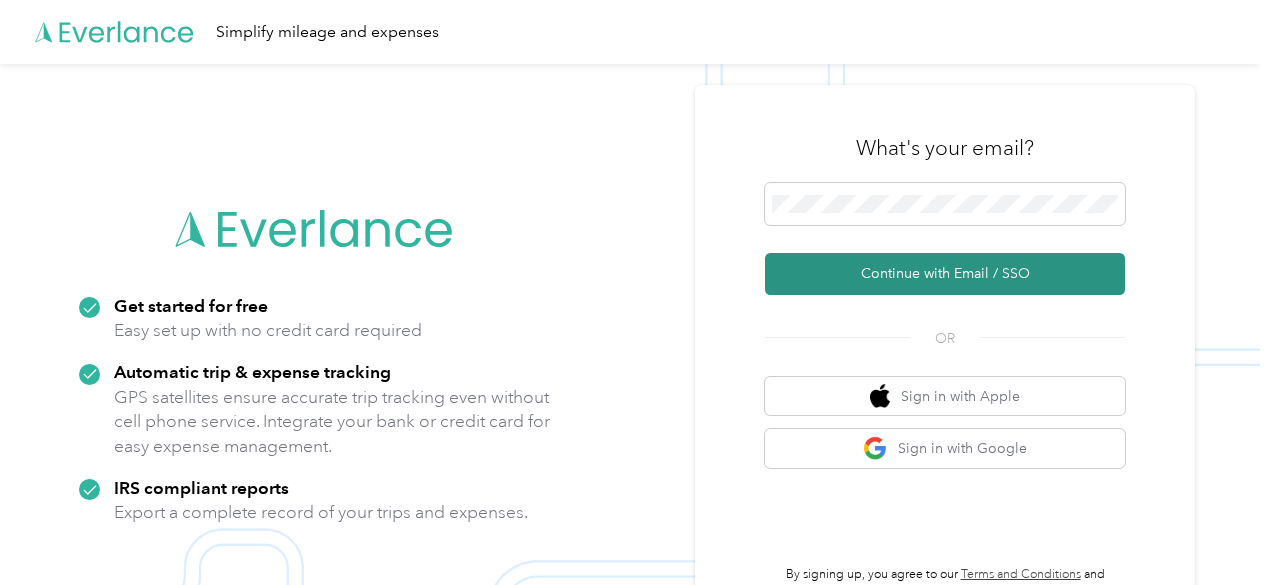 click on "Continue with Email / SSO" at bounding box center (945, 274) 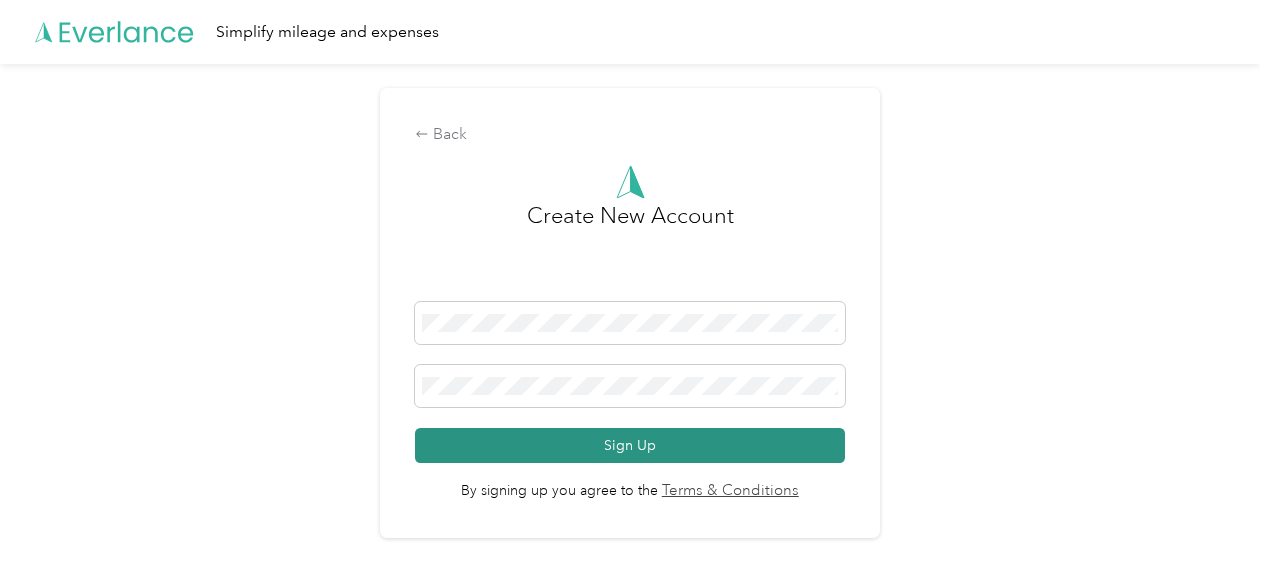 click on "Sign Up" at bounding box center (630, 445) 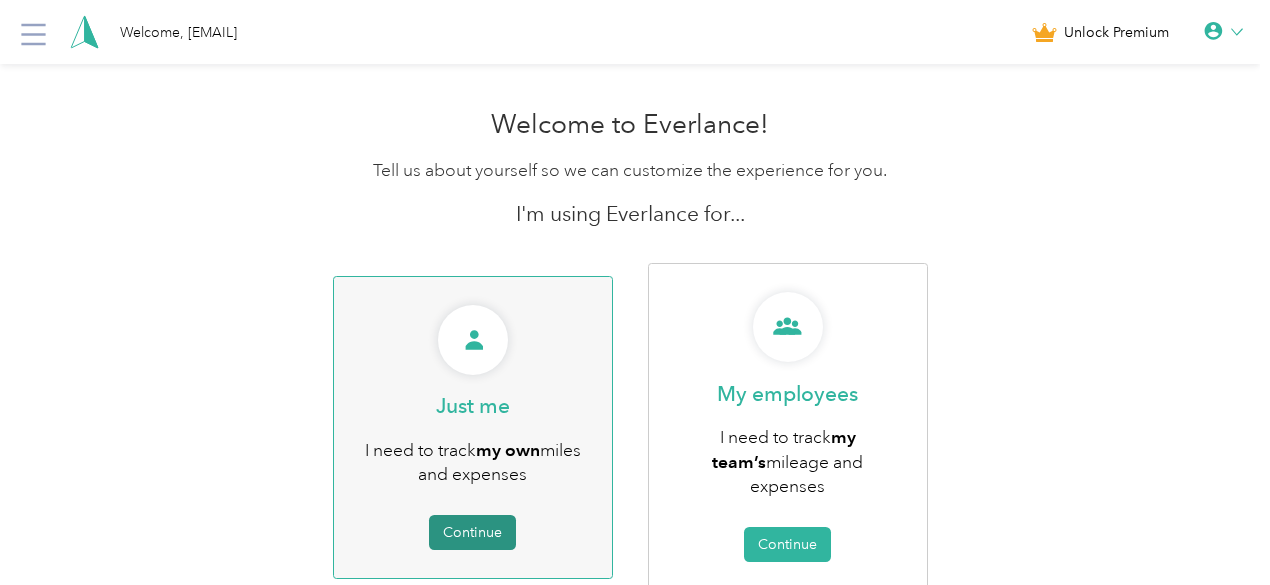 click on "Continue" at bounding box center (472, 532) 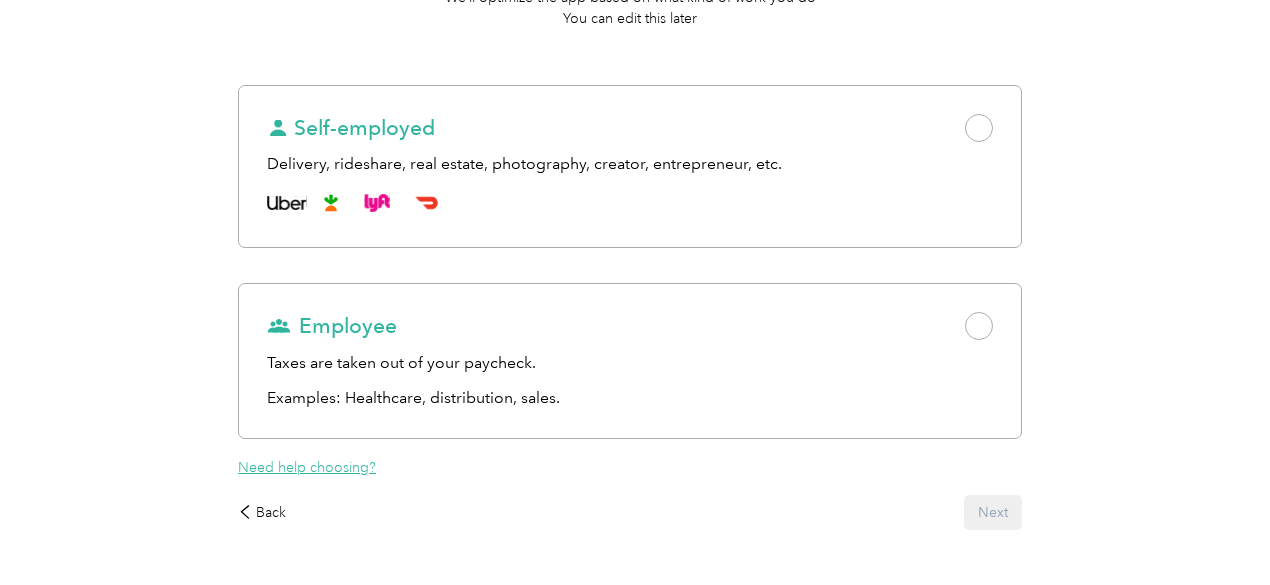 scroll, scrollTop: 352, scrollLeft: 0, axis: vertical 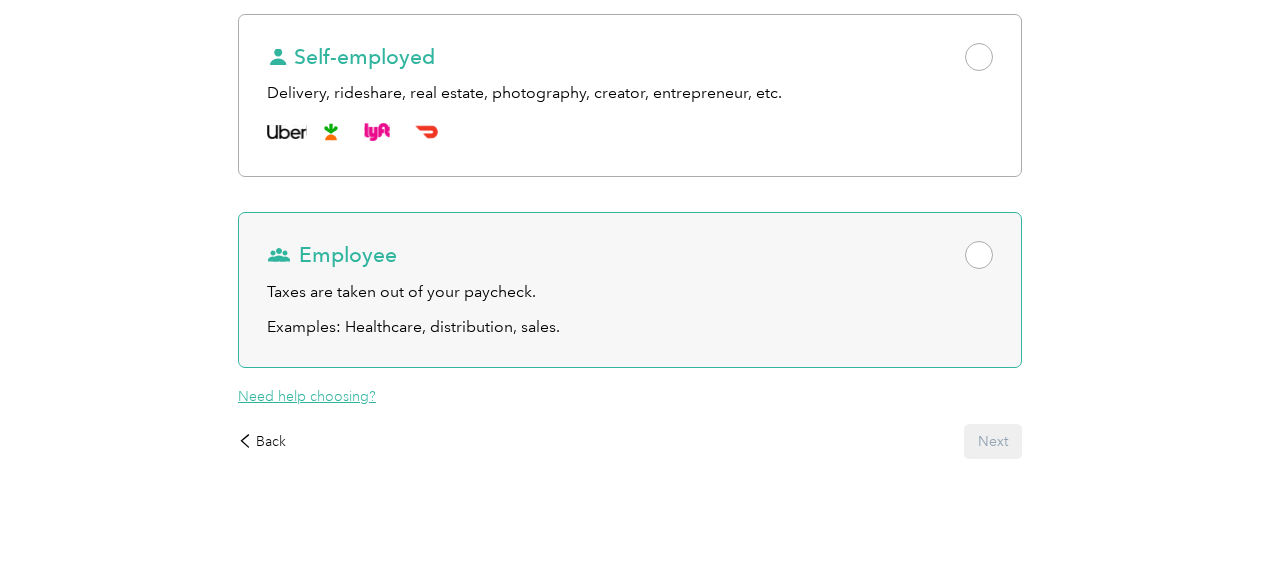 click at bounding box center (979, 255) 